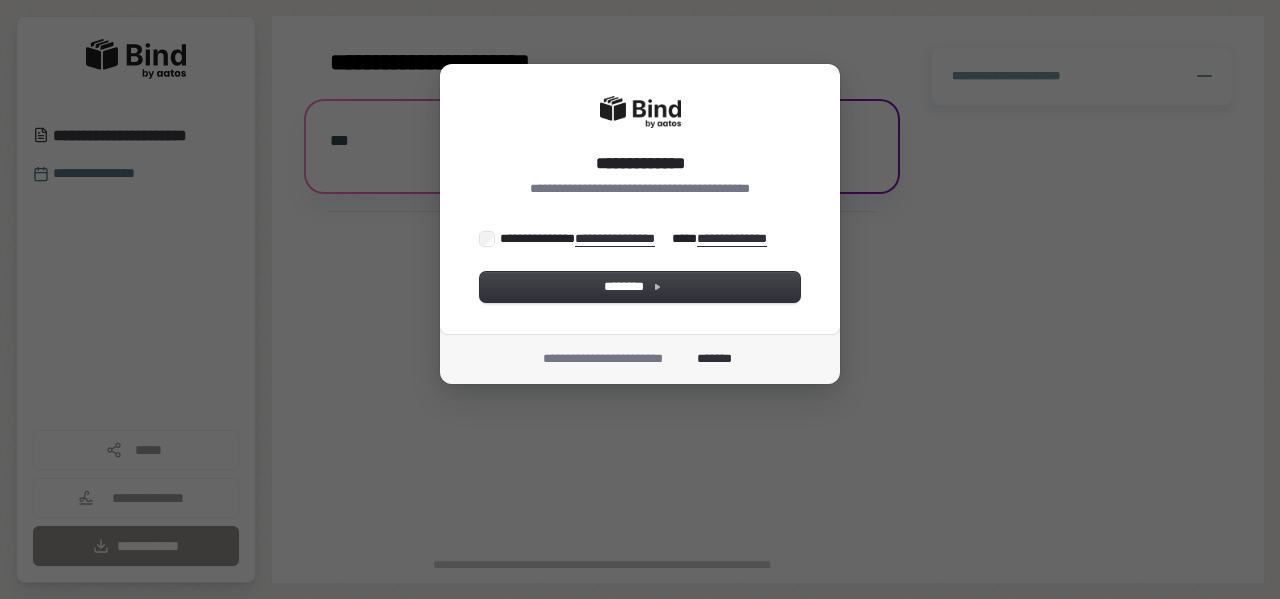scroll, scrollTop: 0, scrollLeft: 0, axis: both 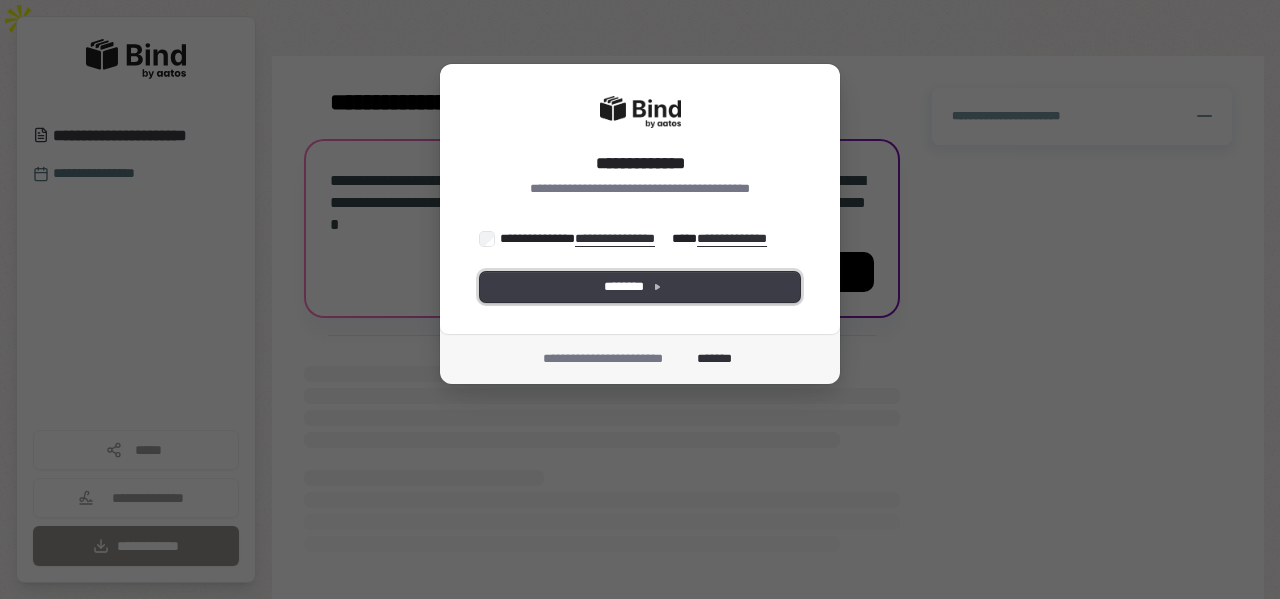 click on "********" at bounding box center [640, 287] 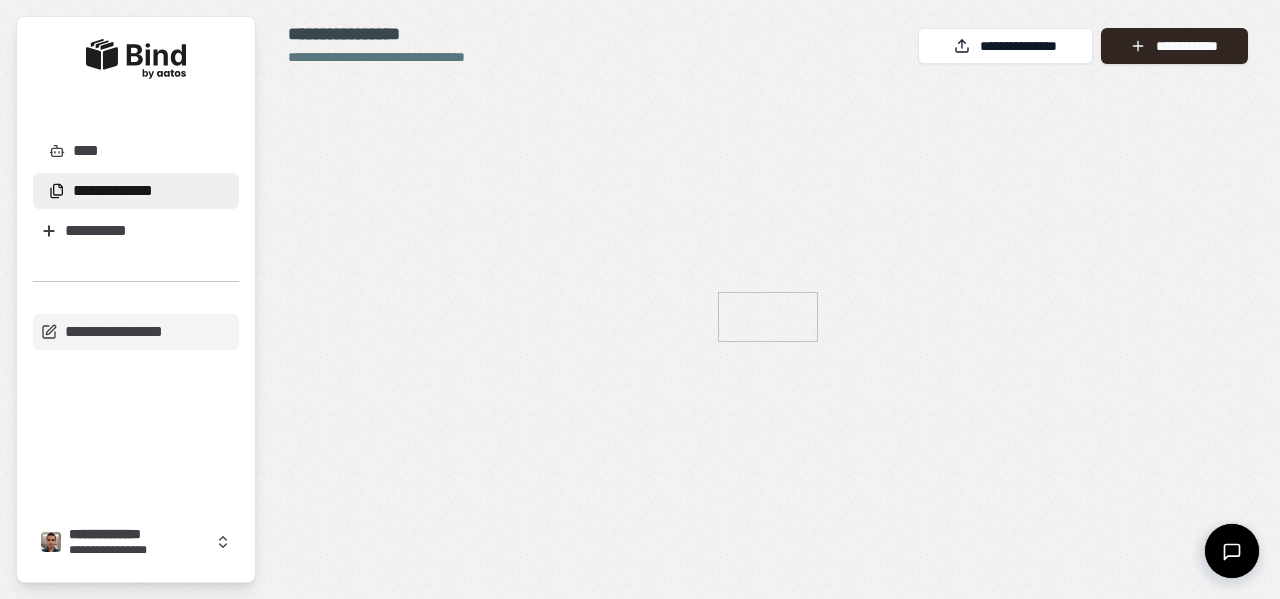 scroll, scrollTop: 0, scrollLeft: 0, axis: both 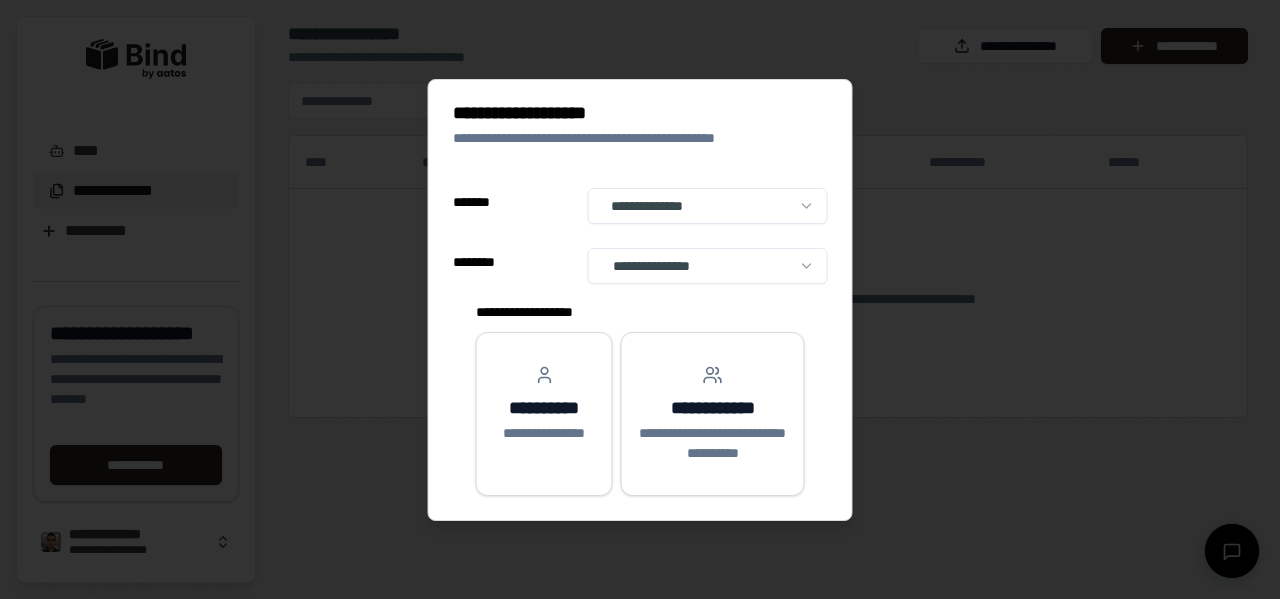 select on "******" 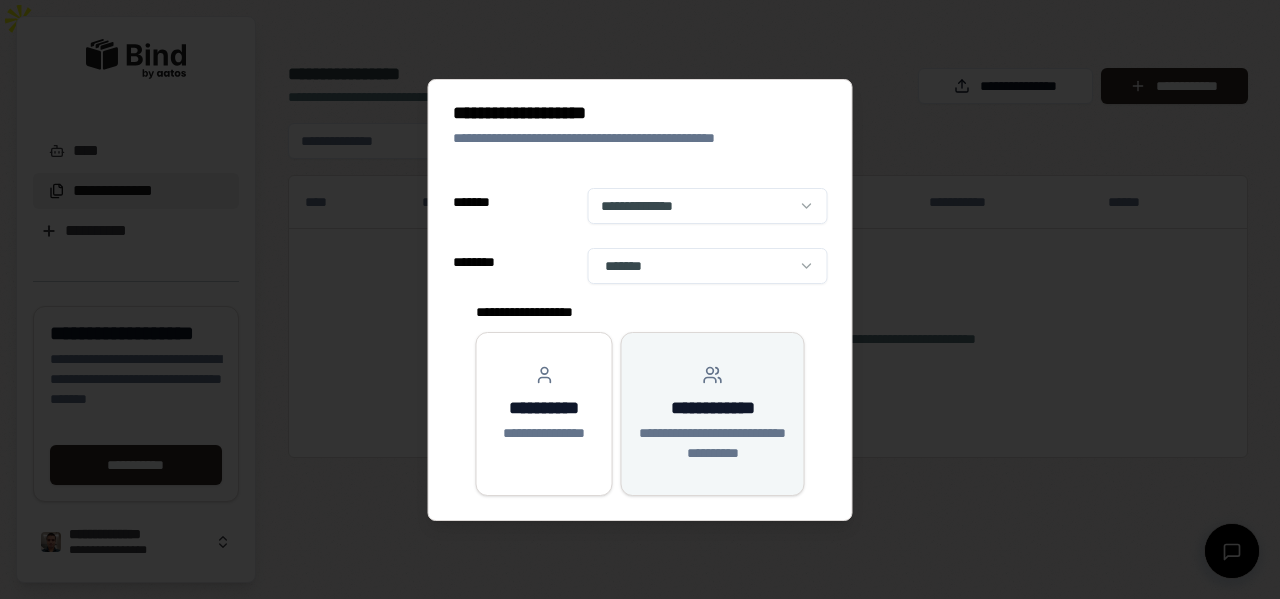 click on "**********" at bounding box center (712, 408) 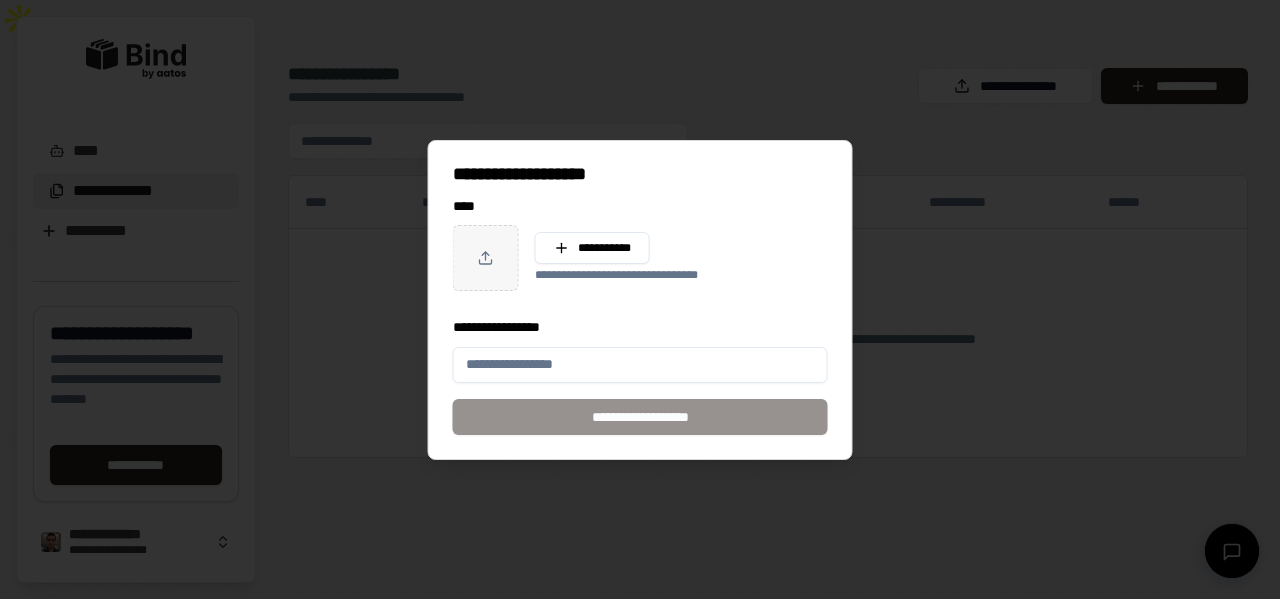 type on "**********" 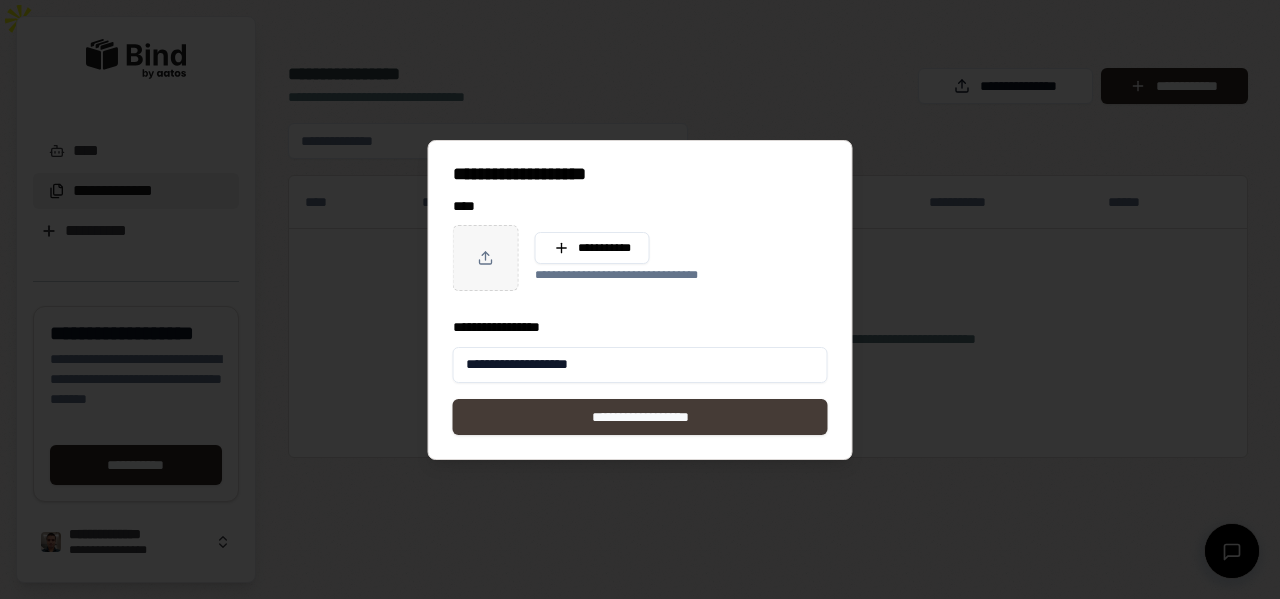 click on "**********" at bounding box center [640, 417] 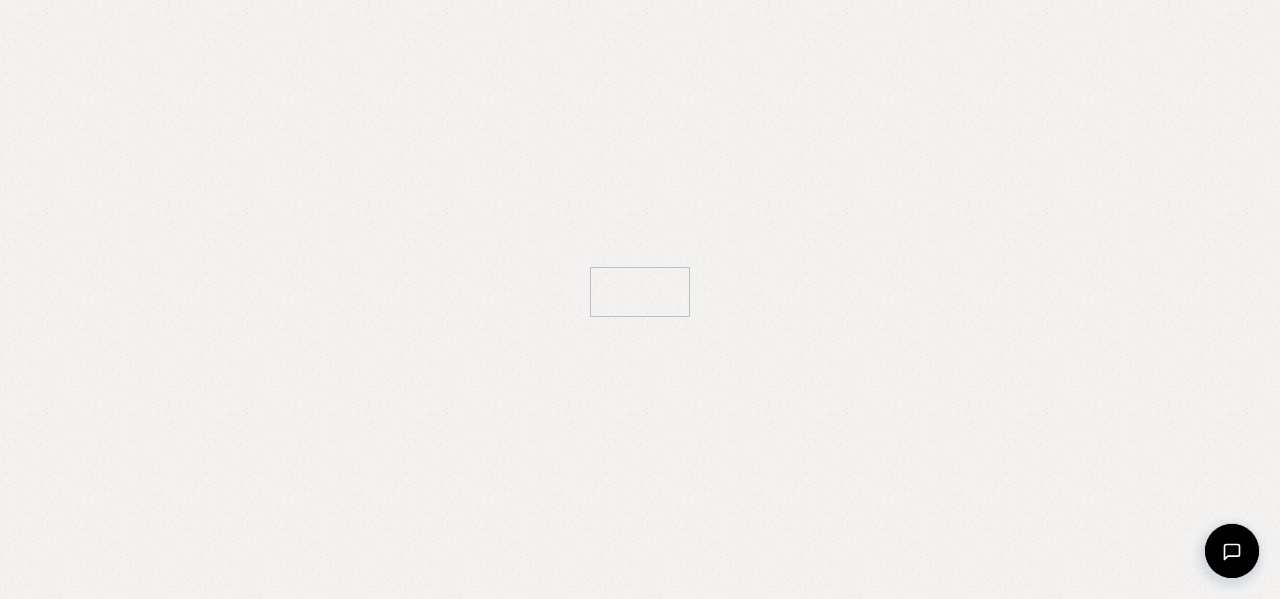 scroll, scrollTop: 0, scrollLeft: 0, axis: both 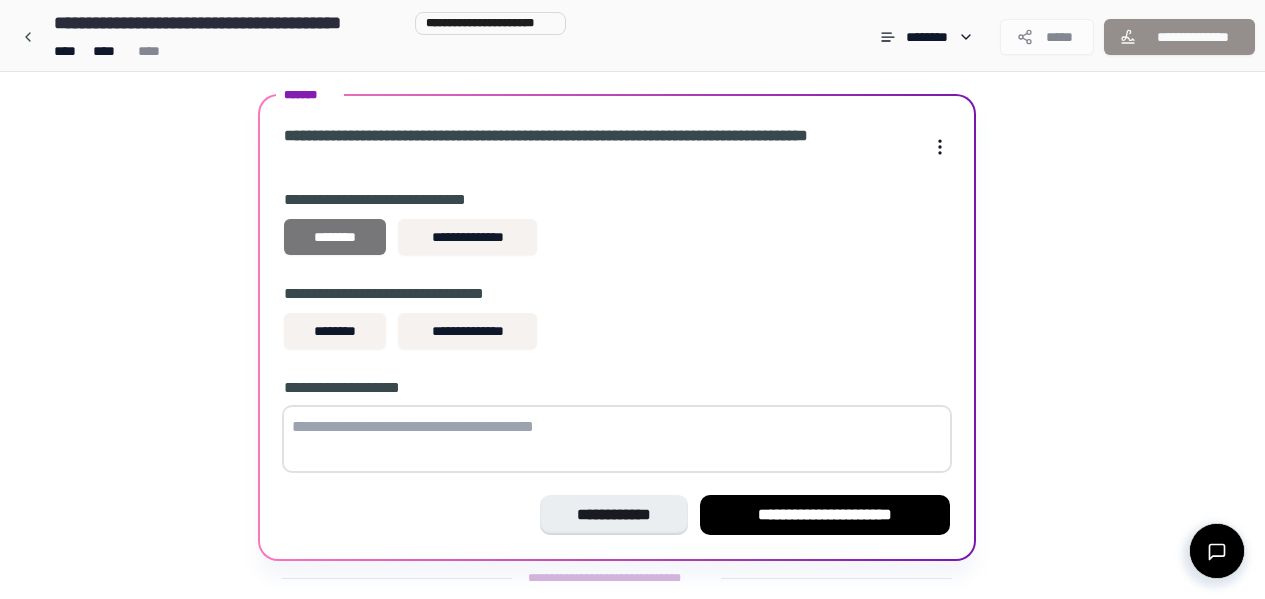 click on "********" at bounding box center [335, 237] 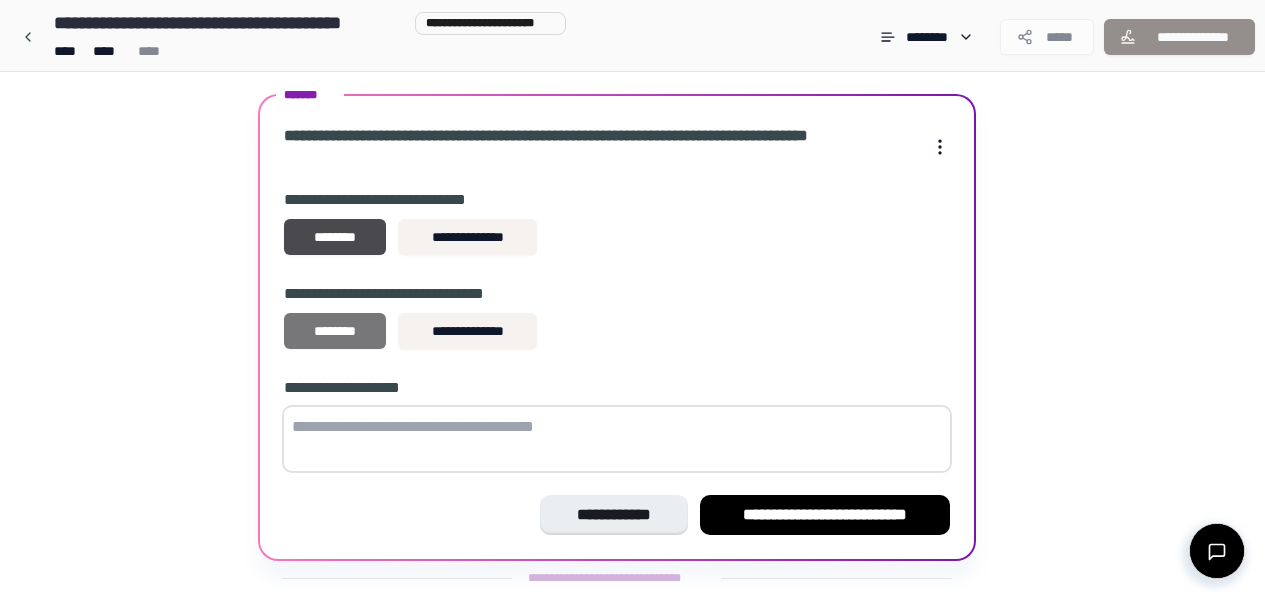 click on "********" at bounding box center (335, 331) 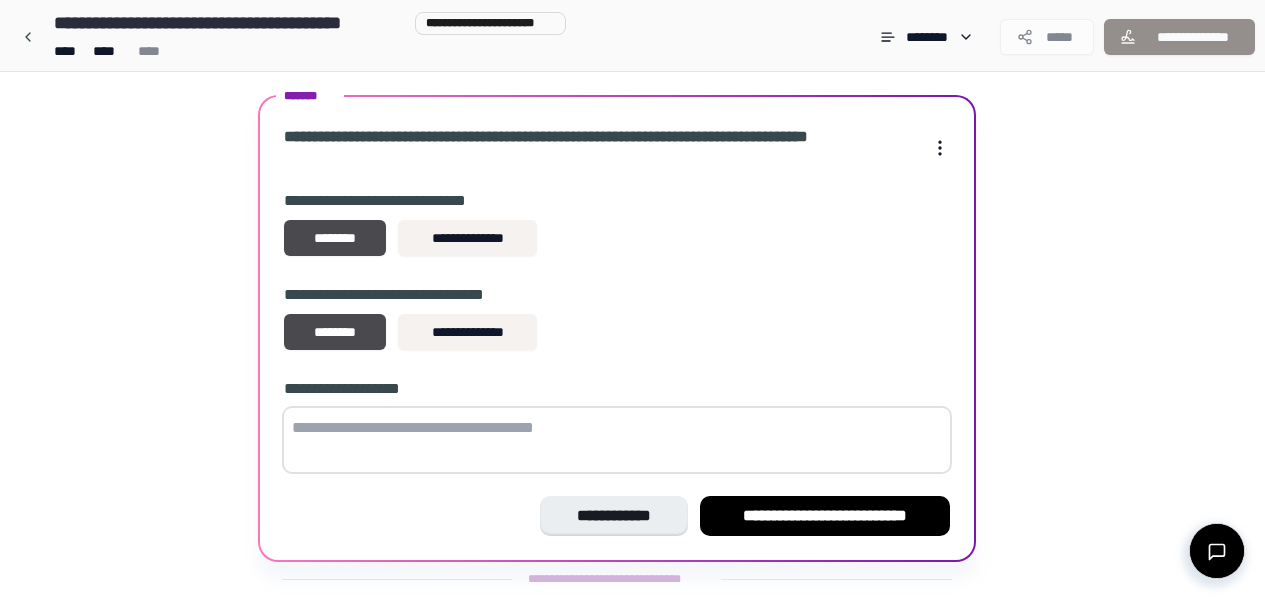 scroll, scrollTop: 101, scrollLeft: 0, axis: vertical 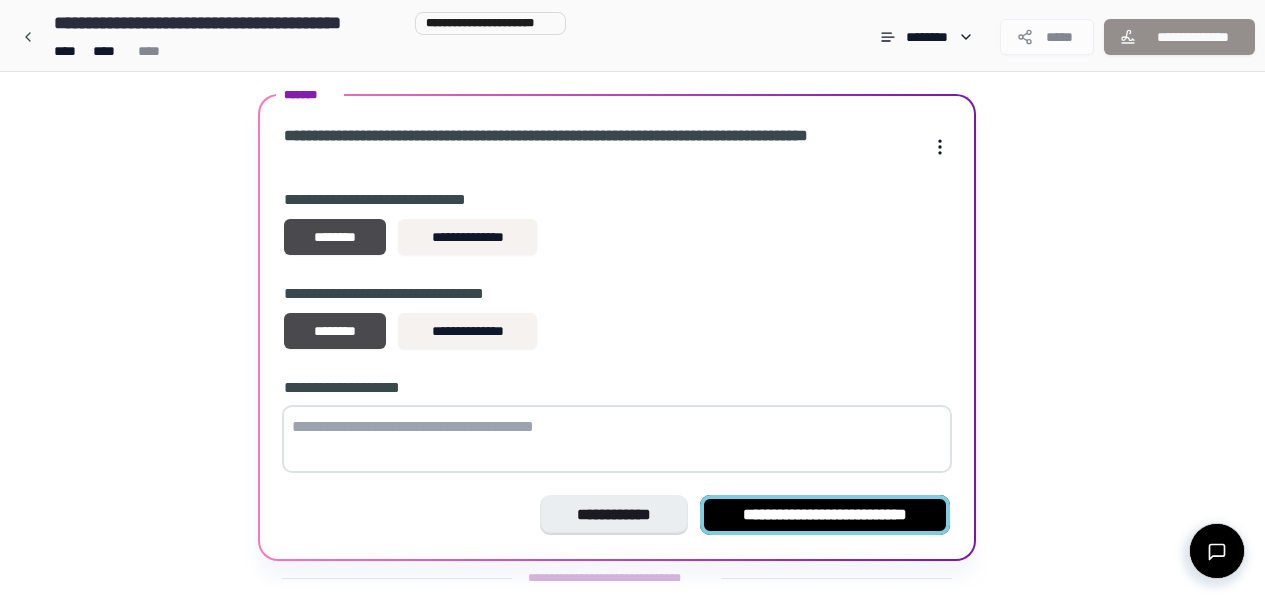 click on "**********" at bounding box center [825, 515] 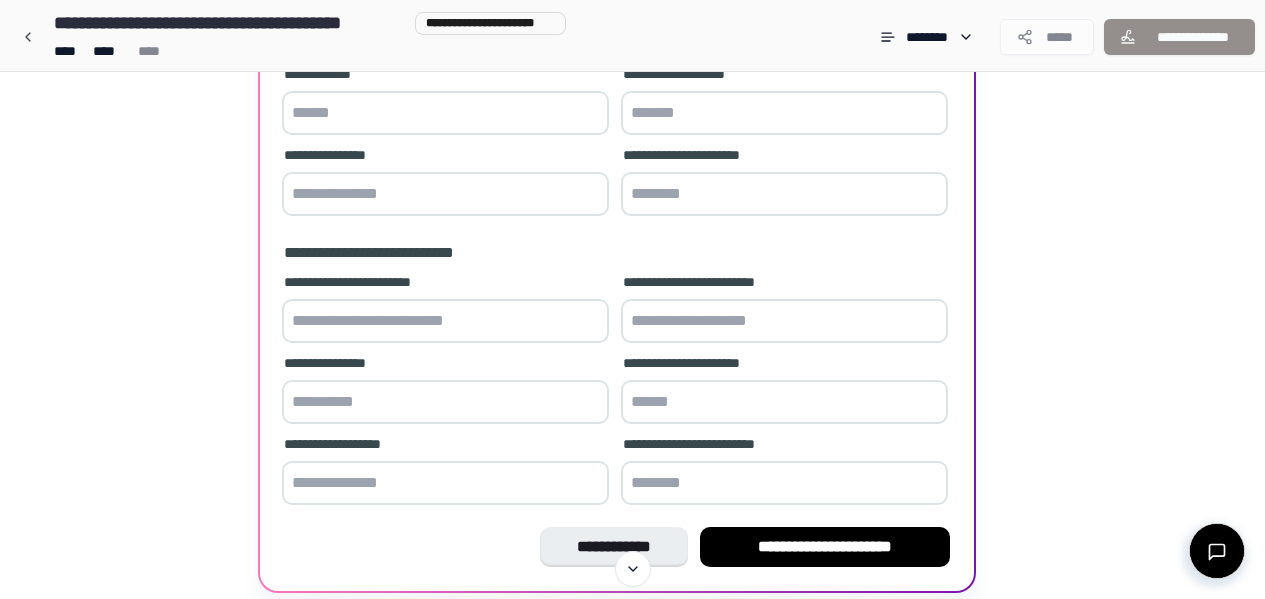 scroll, scrollTop: 355, scrollLeft: 0, axis: vertical 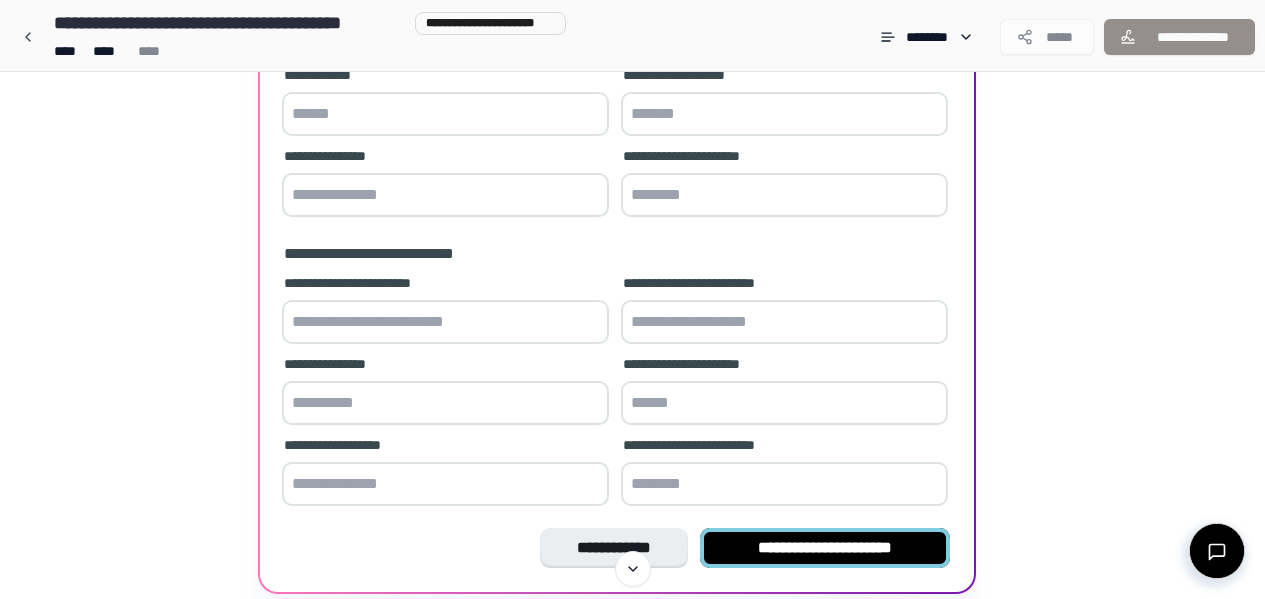click on "**********" at bounding box center [825, 548] 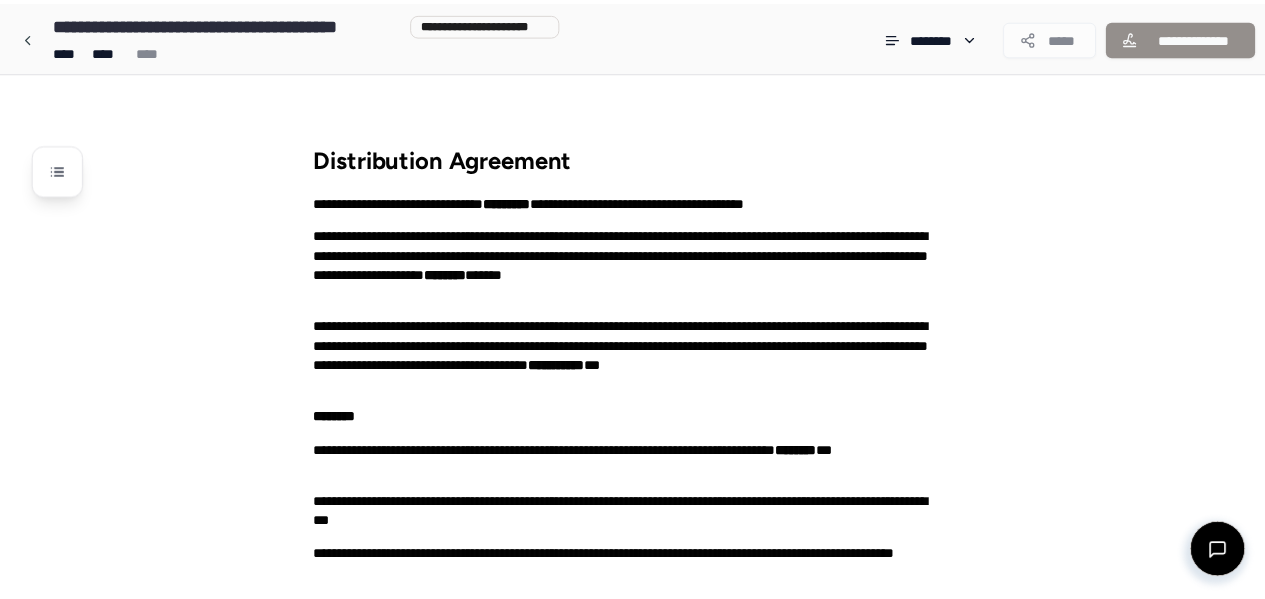 scroll, scrollTop: 299, scrollLeft: 0, axis: vertical 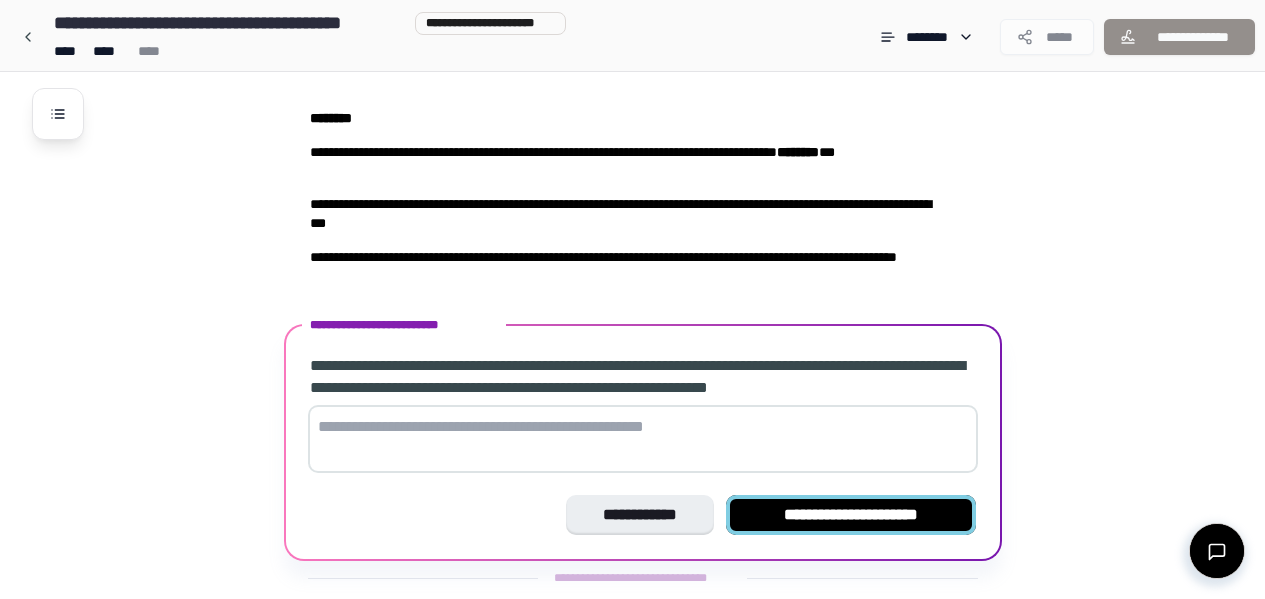 click on "**********" at bounding box center [851, 515] 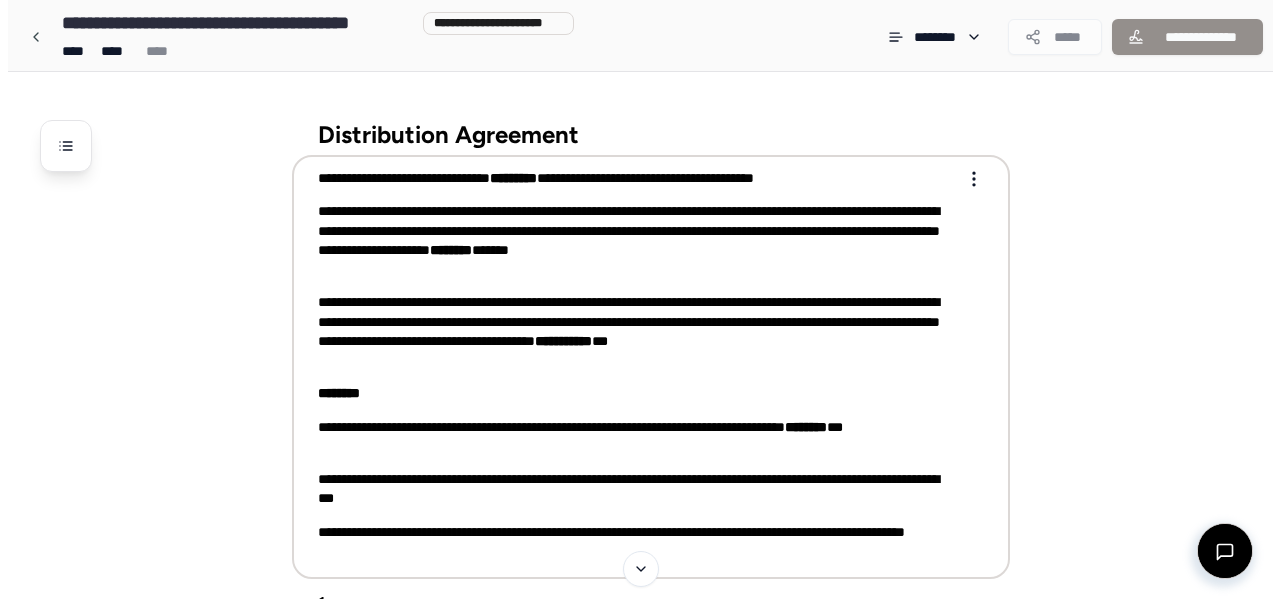 scroll, scrollTop: 27, scrollLeft: 0, axis: vertical 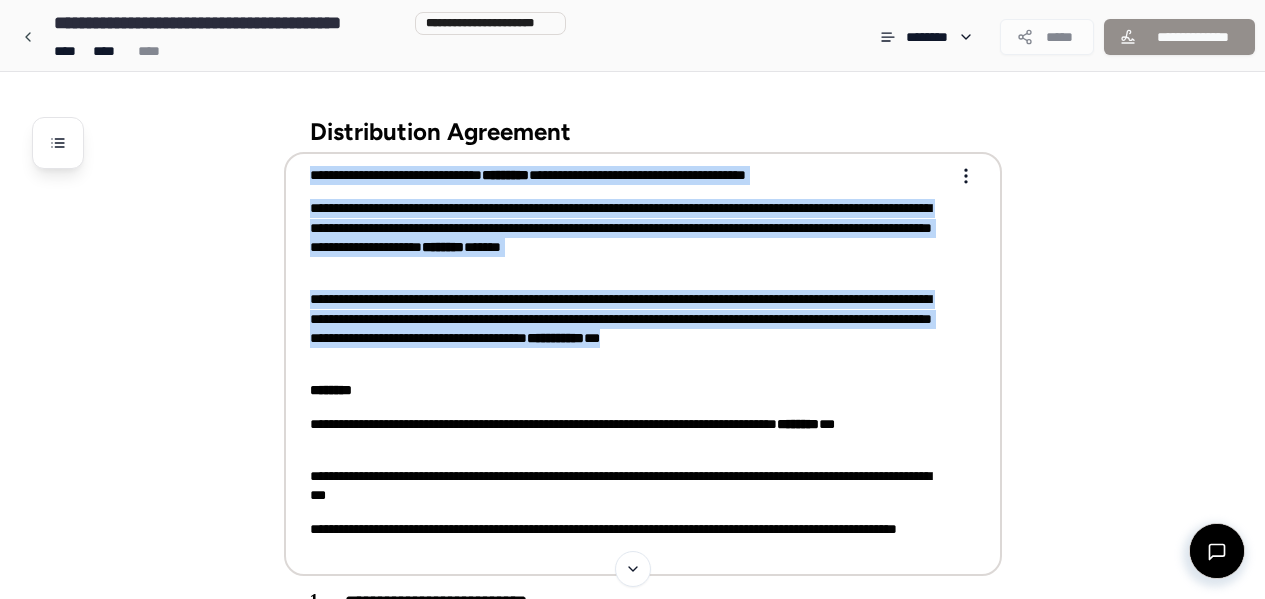 drag, startPoint x: 307, startPoint y: 133, endPoint x: 608, endPoint y: 324, distance: 356.48563 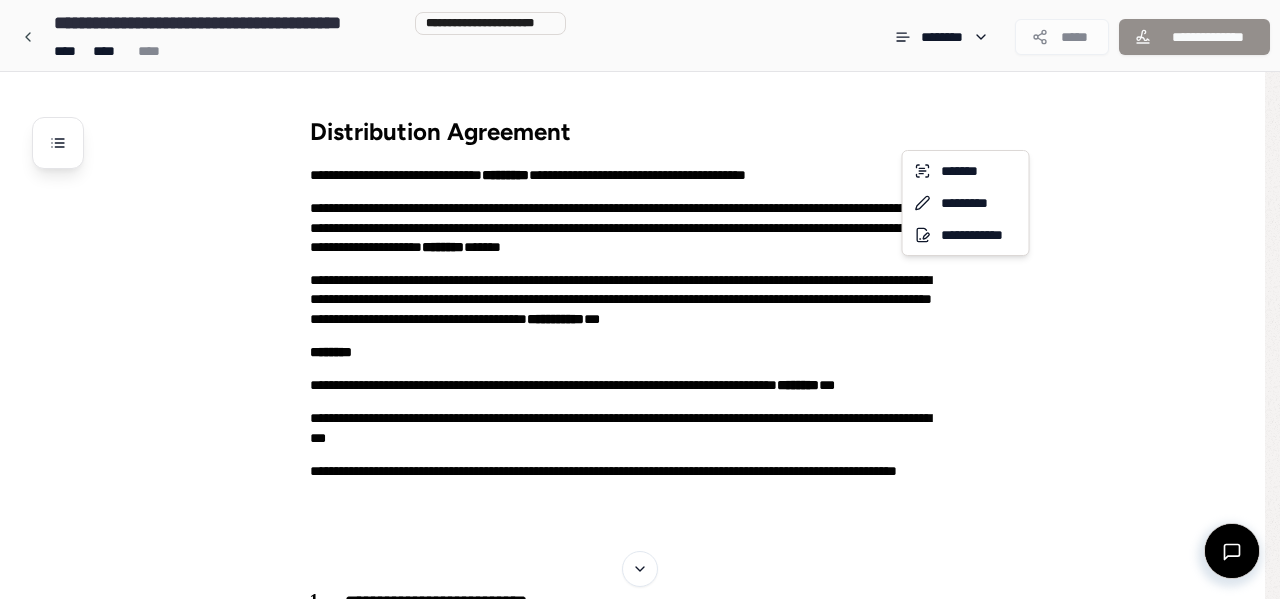 click on "**********" at bounding box center [640, 939] 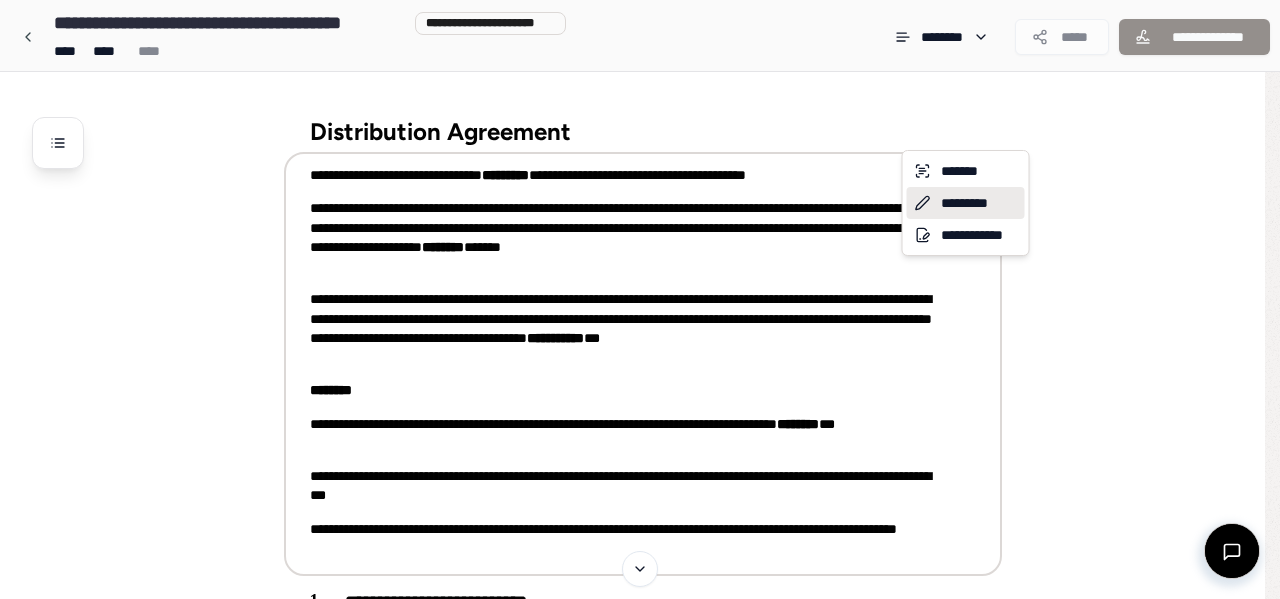 click on "*********" at bounding box center (966, 203) 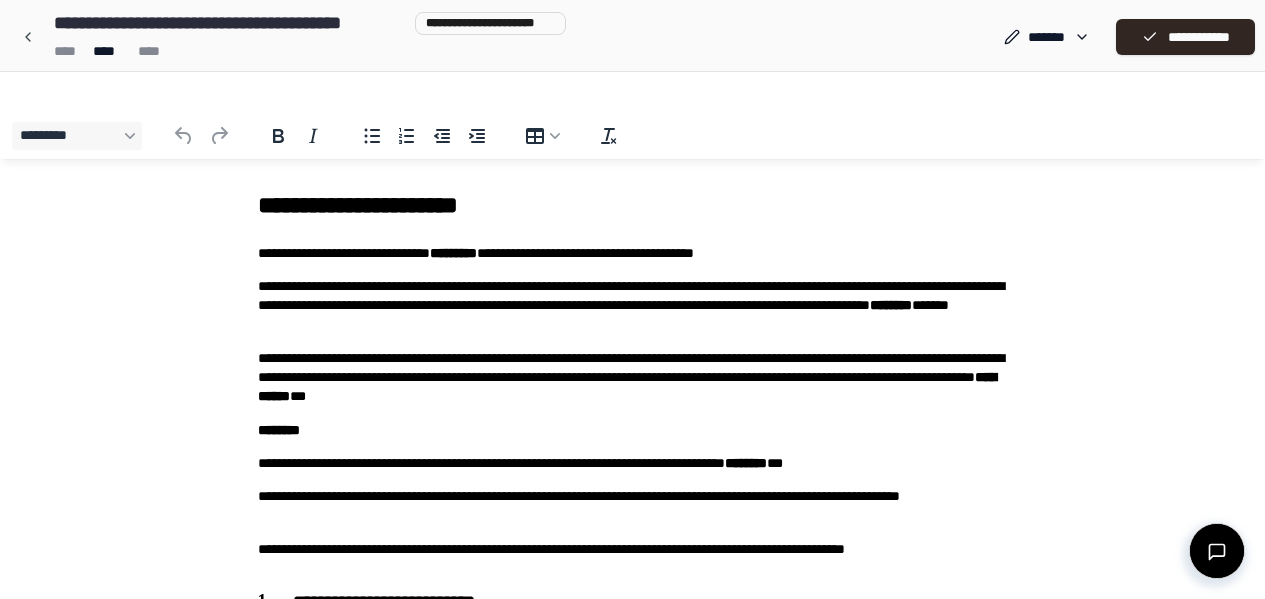 scroll, scrollTop: 0, scrollLeft: 0, axis: both 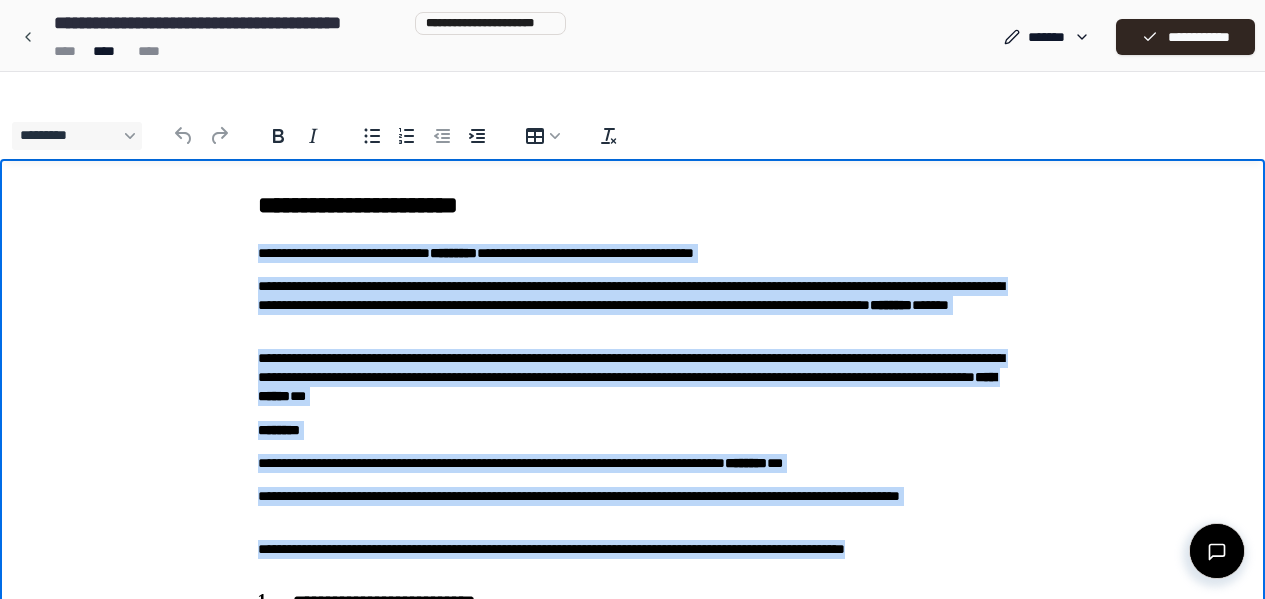 drag, startPoint x: 257, startPoint y: 255, endPoint x: 709, endPoint y: 570, distance: 550.93463 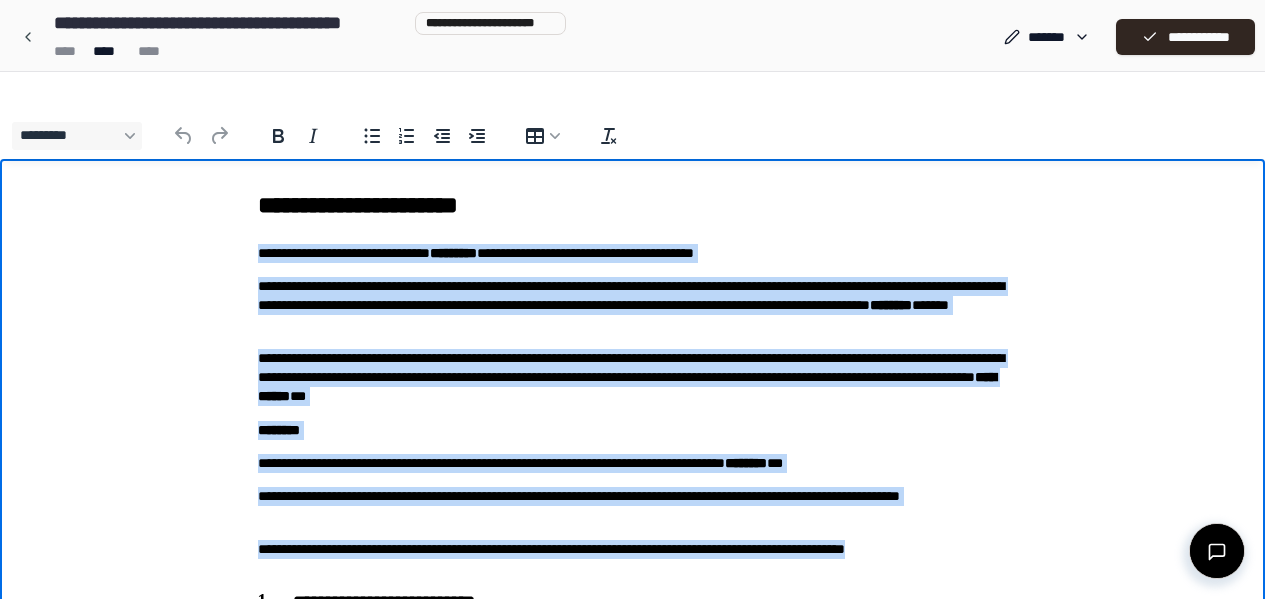 copy on "**********" 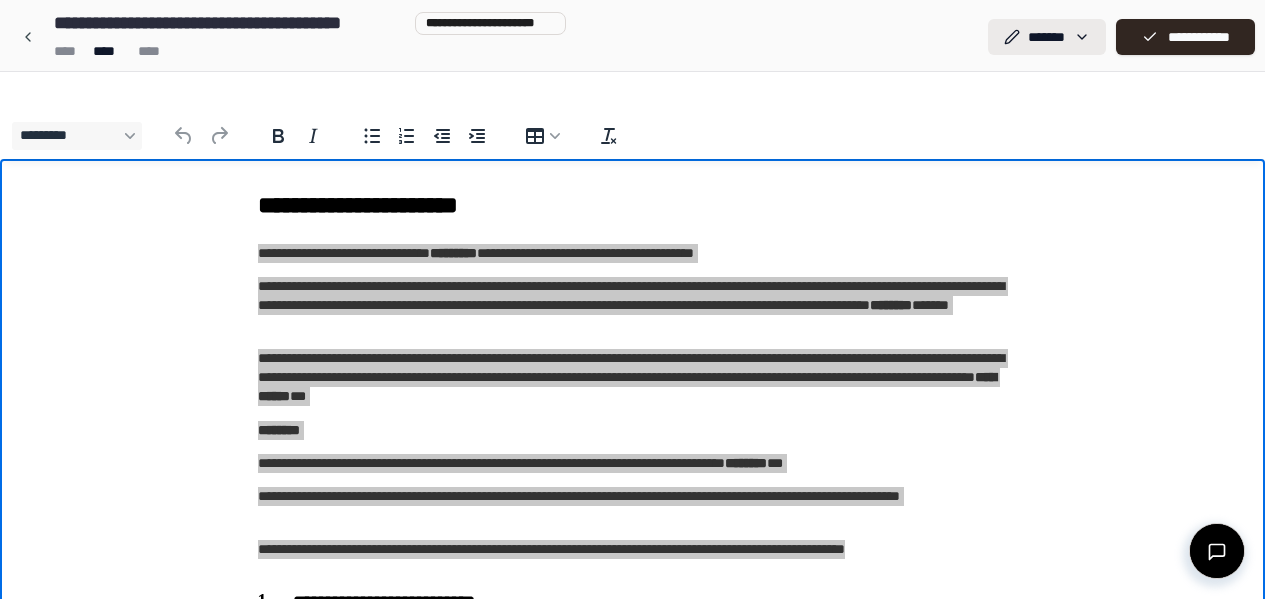 click on "**********" at bounding box center (632, 643) 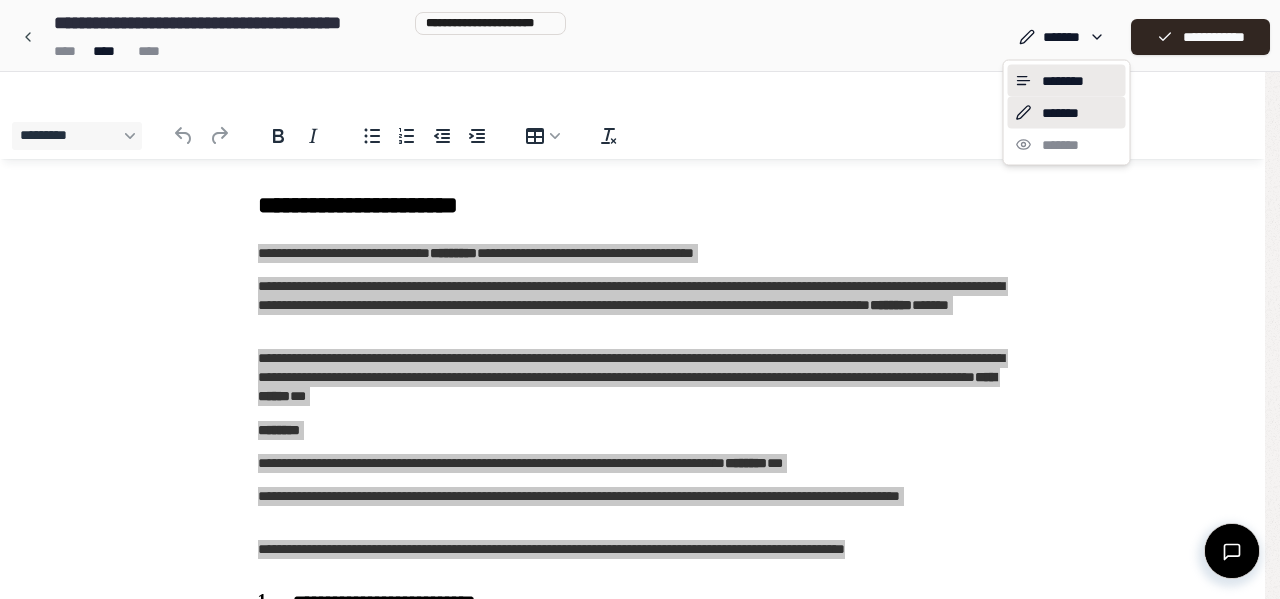 click on "********" at bounding box center [1067, 81] 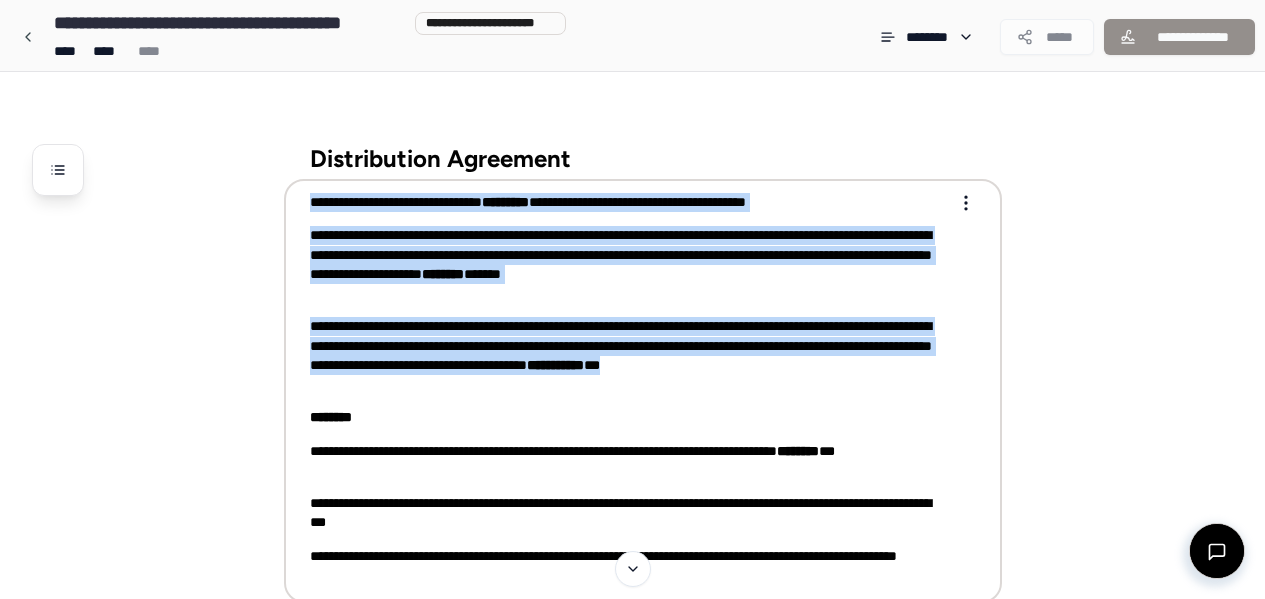 drag, startPoint x: 311, startPoint y: 158, endPoint x: 604, endPoint y: 344, distance: 347.05188 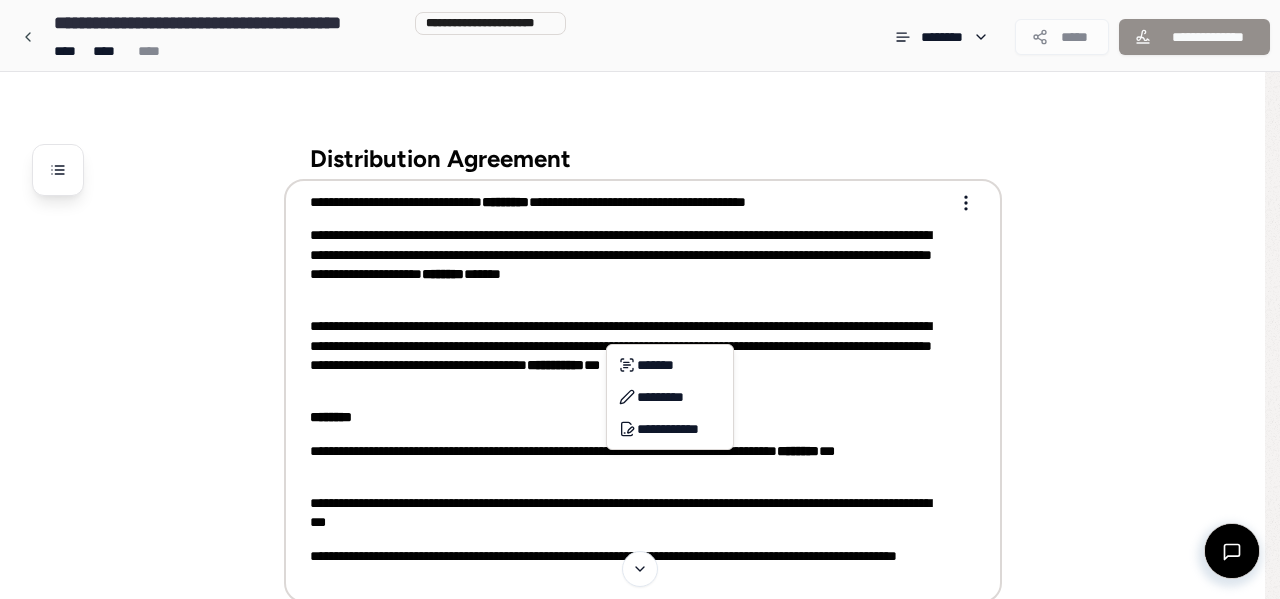 click on "**********" at bounding box center [640, 966] 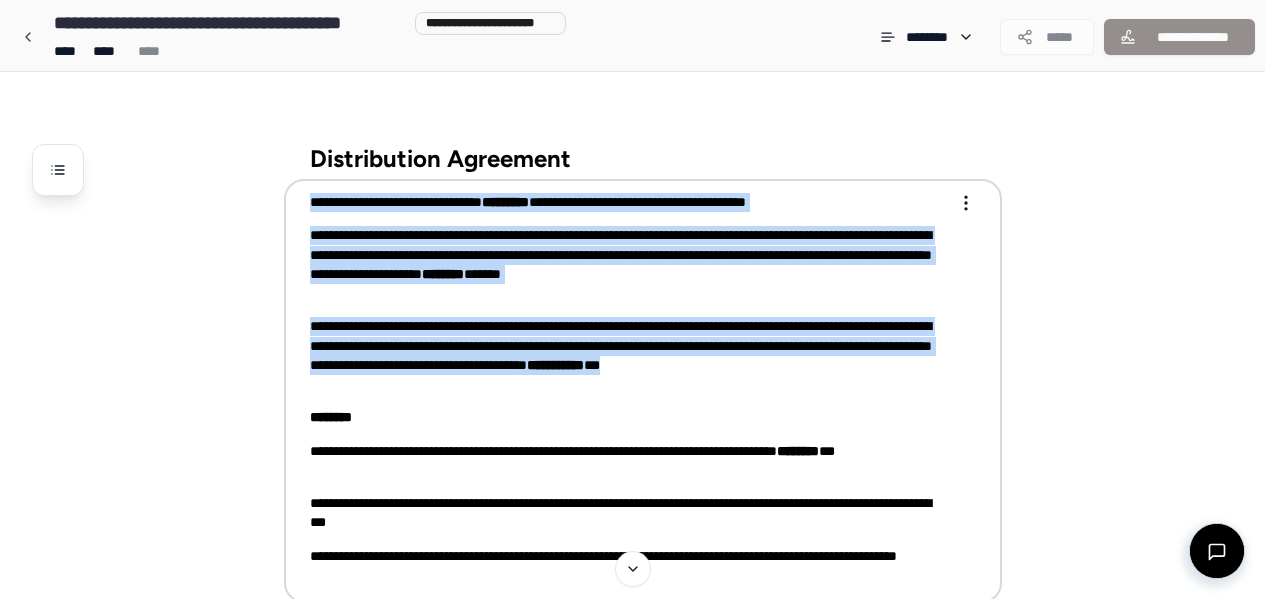 copy on "**********" 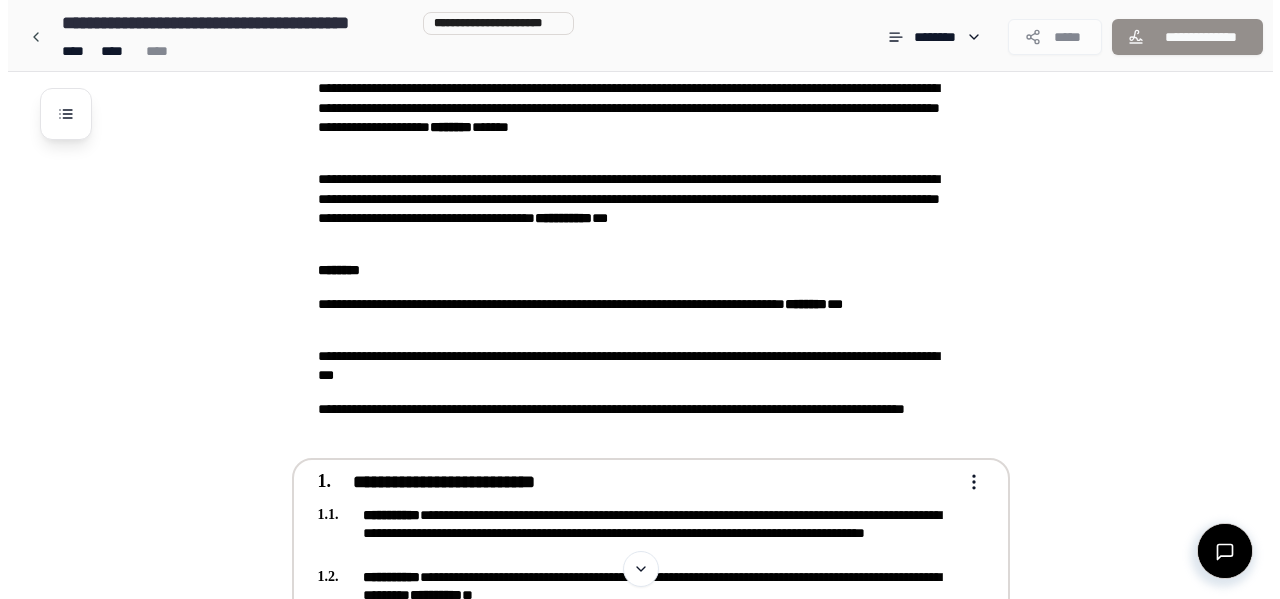 scroll, scrollTop: 0, scrollLeft: 0, axis: both 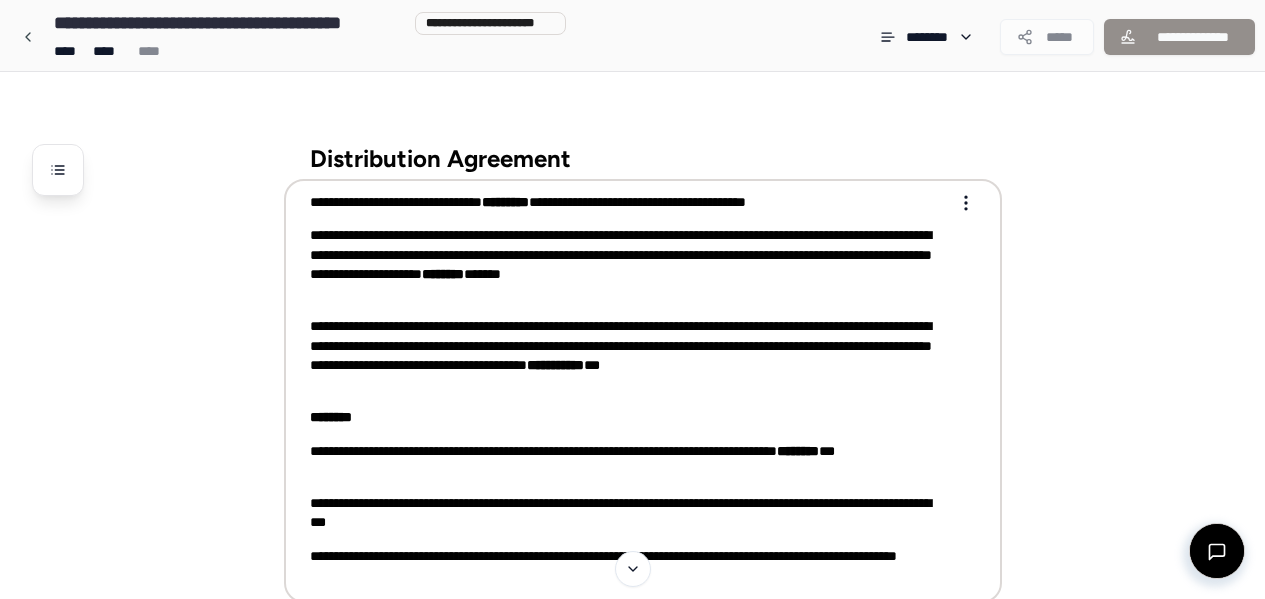 click on "**********" at bounding box center [632, 966] 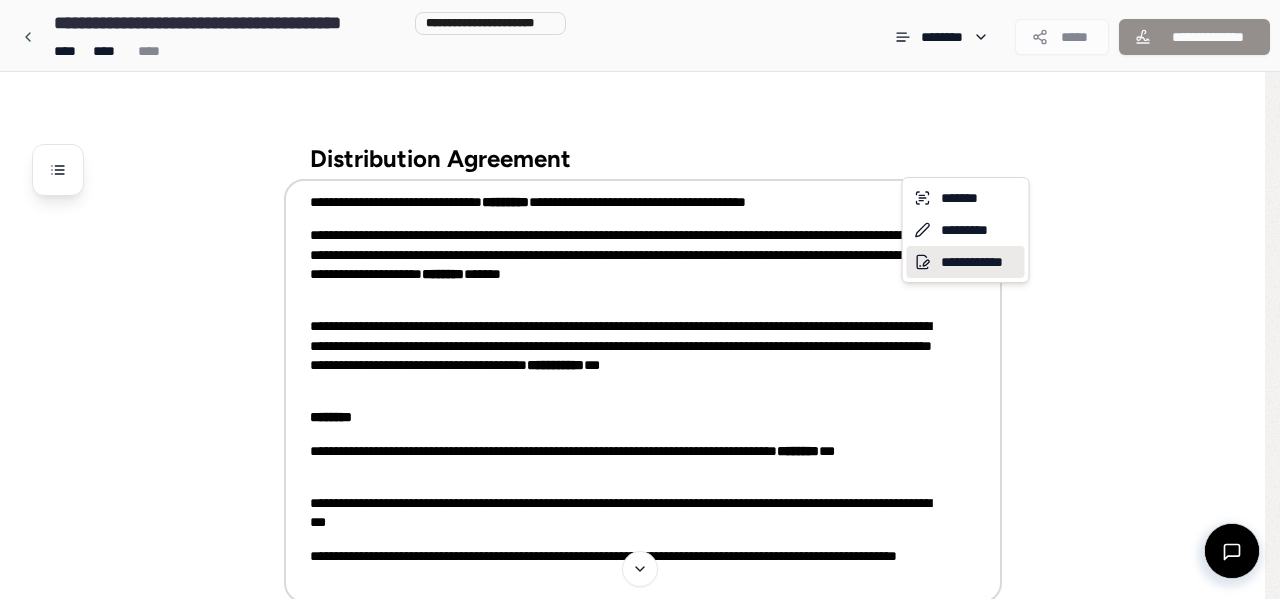 click on "**********" at bounding box center [966, 262] 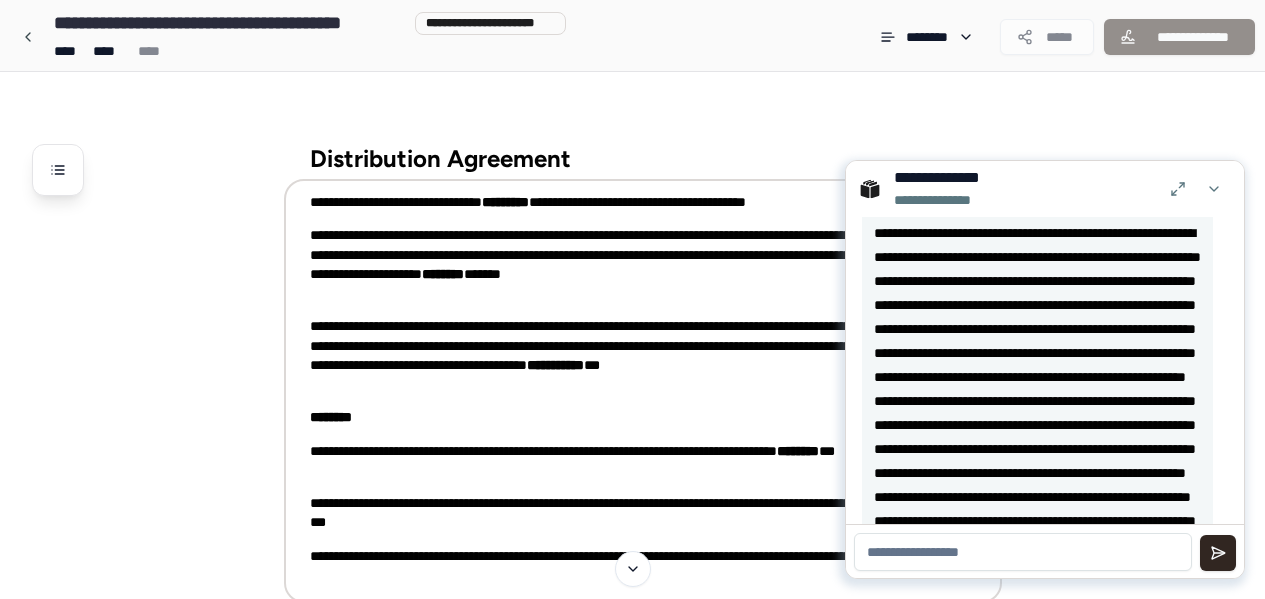 scroll, scrollTop: 0, scrollLeft: 0, axis: both 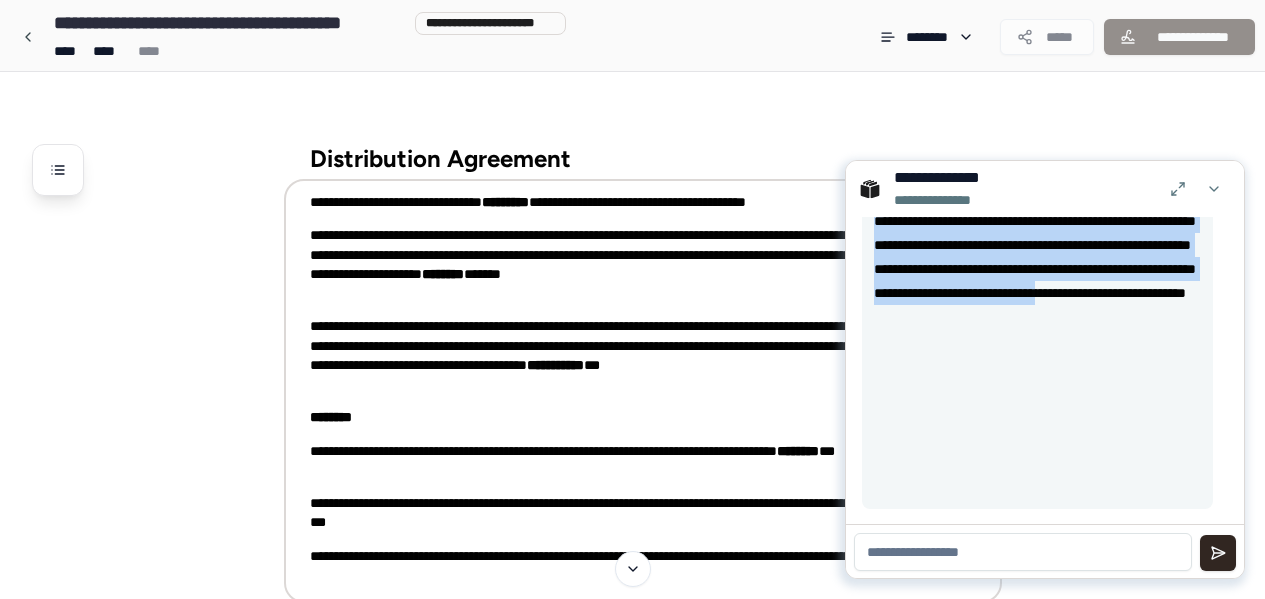 drag, startPoint x: 1016, startPoint y: 243, endPoint x: 1142, endPoint y: 465, distance: 255.26457 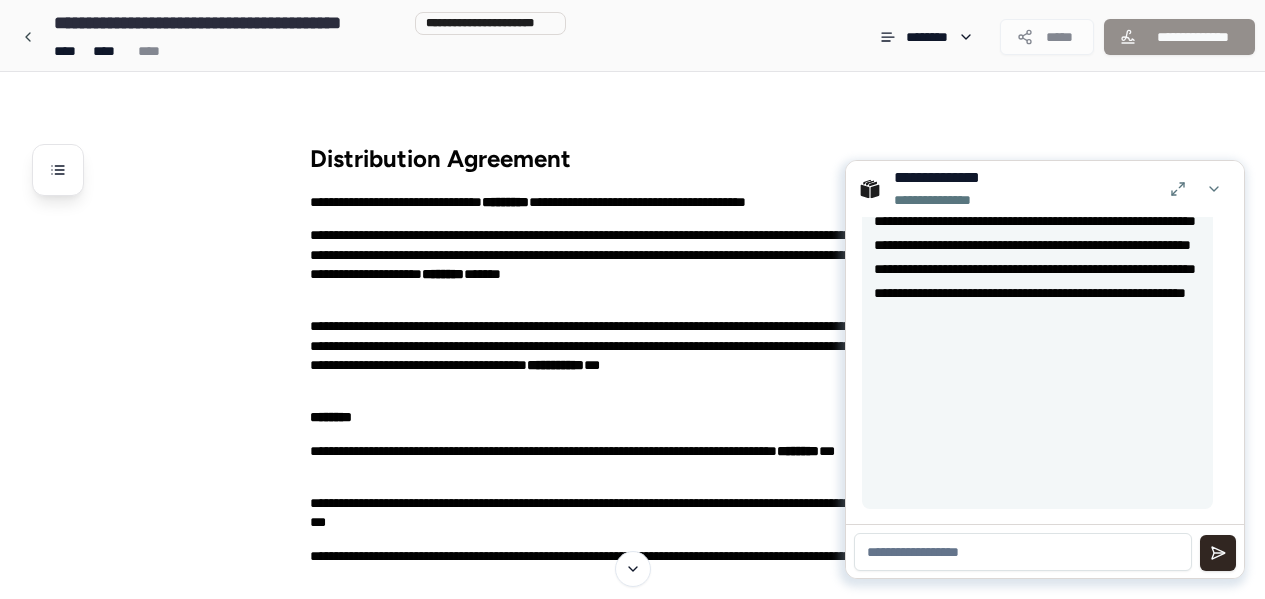 click on "**********" at bounding box center (658, 1042) 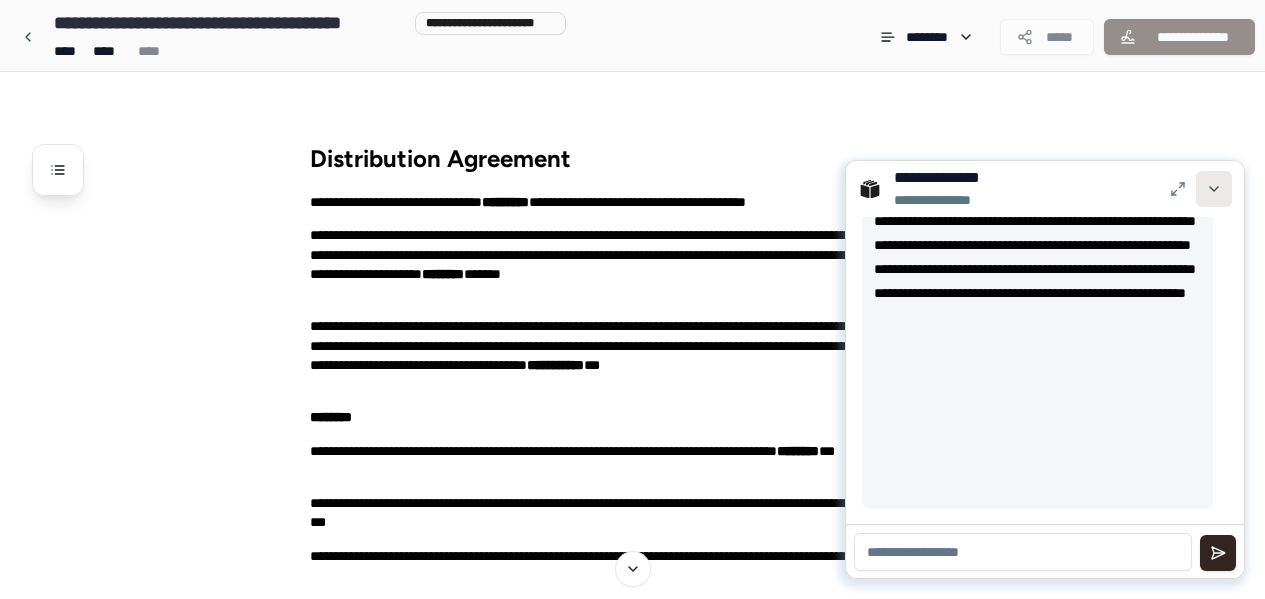 click at bounding box center [1214, 189] 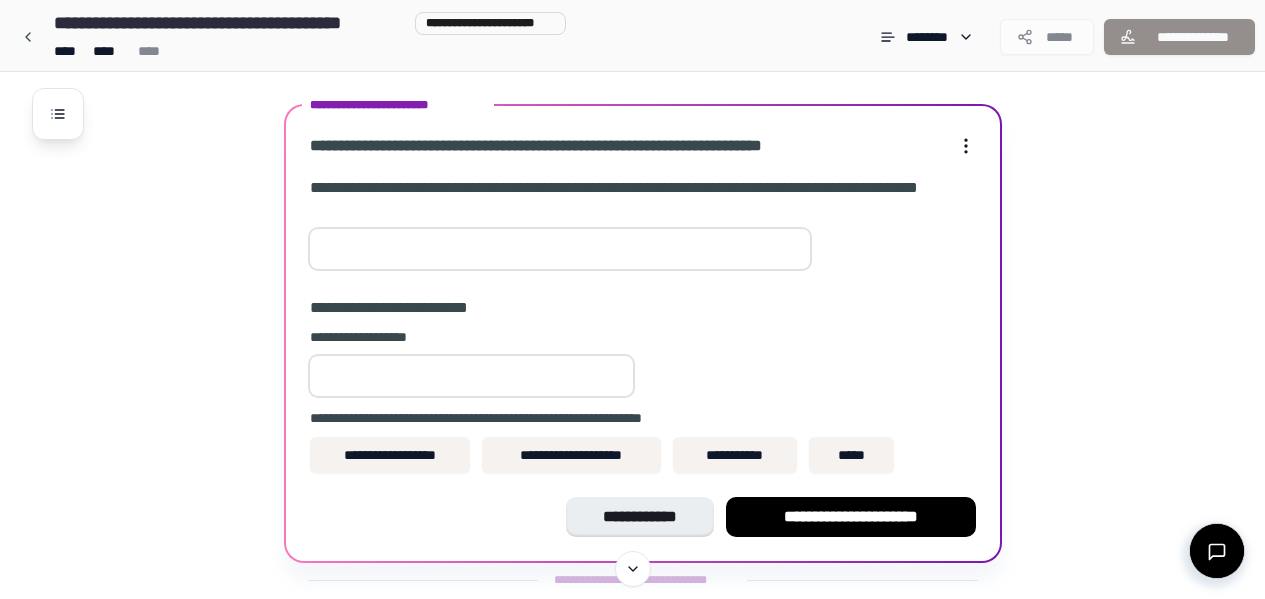 scroll, scrollTop: 1333, scrollLeft: 0, axis: vertical 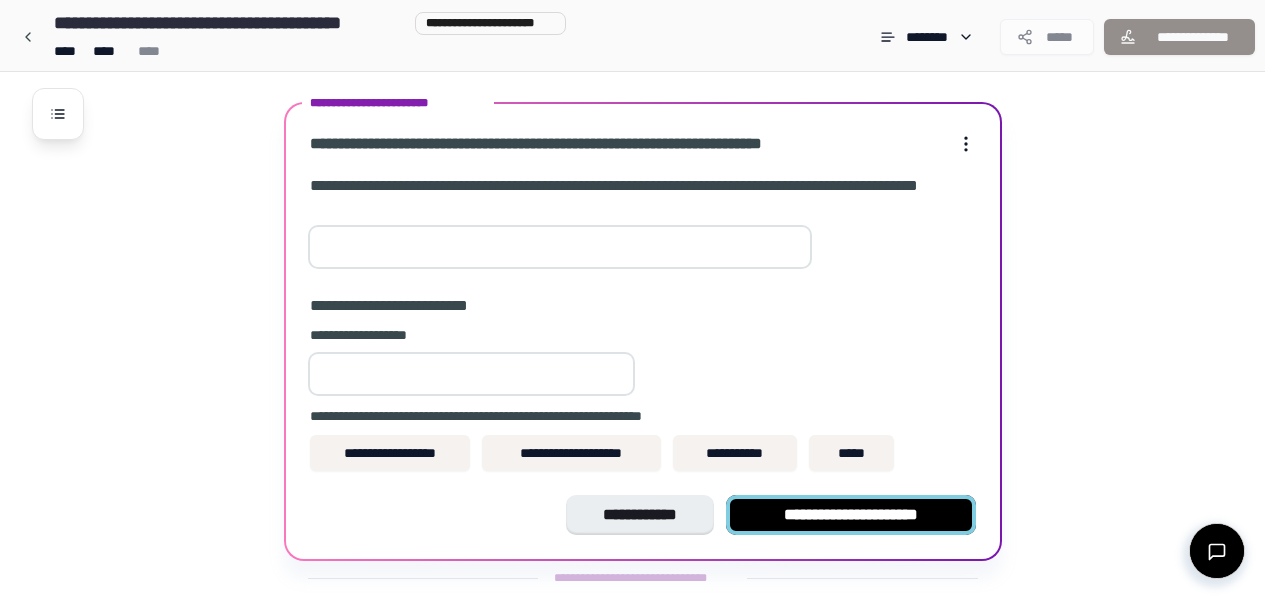 click on "**********" at bounding box center [851, 515] 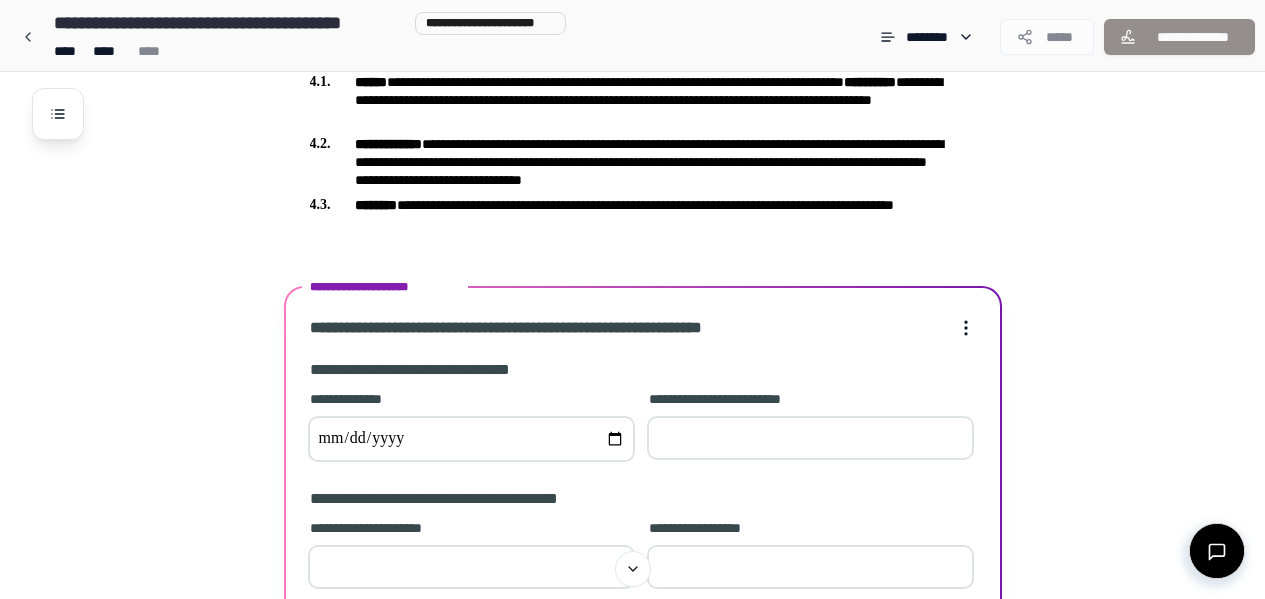scroll, scrollTop: 1502, scrollLeft: 0, axis: vertical 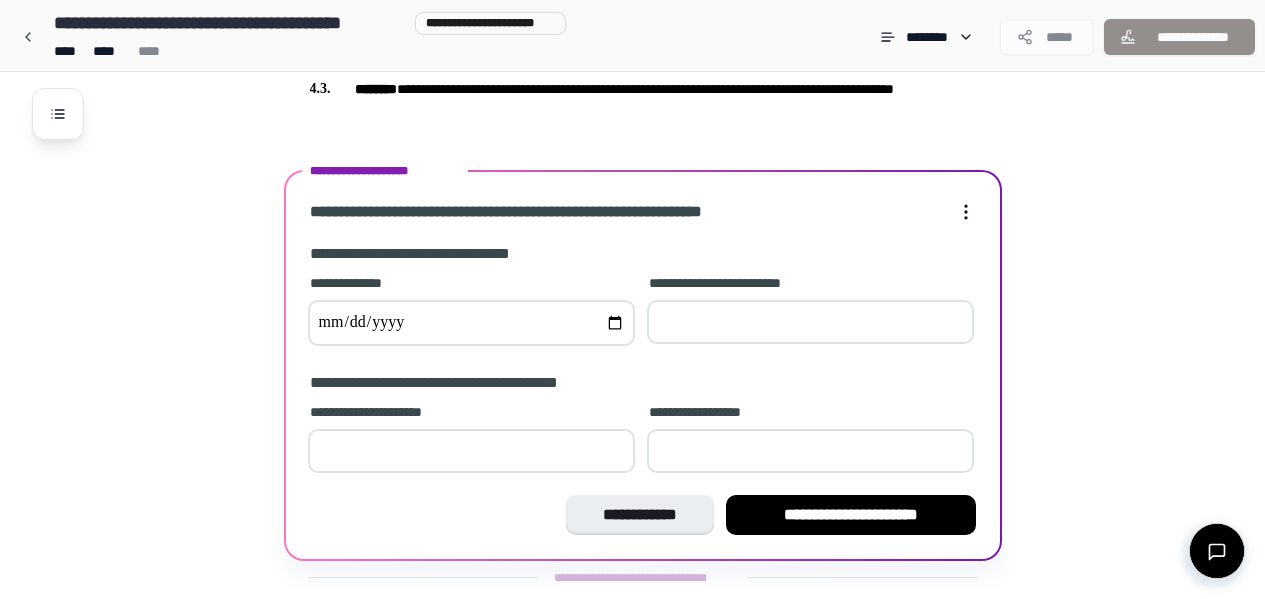 drag, startPoint x: 863, startPoint y: 481, endPoint x: 877, endPoint y: 473, distance: 16.124516 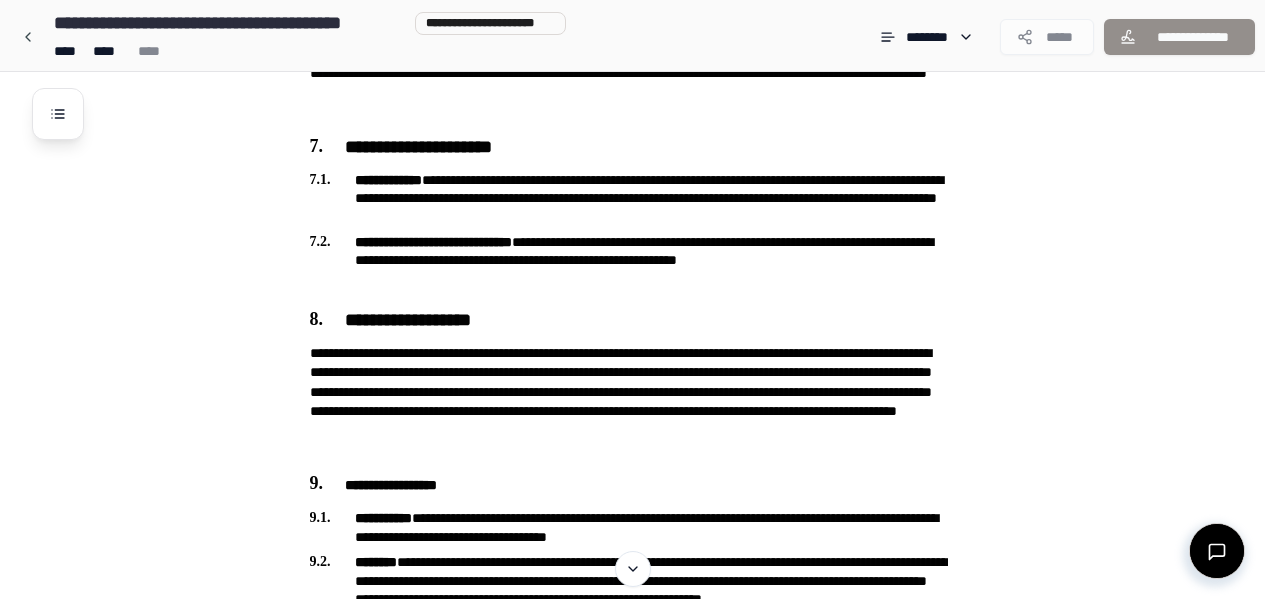 scroll, scrollTop: 1898, scrollLeft: 0, axis: vertical 